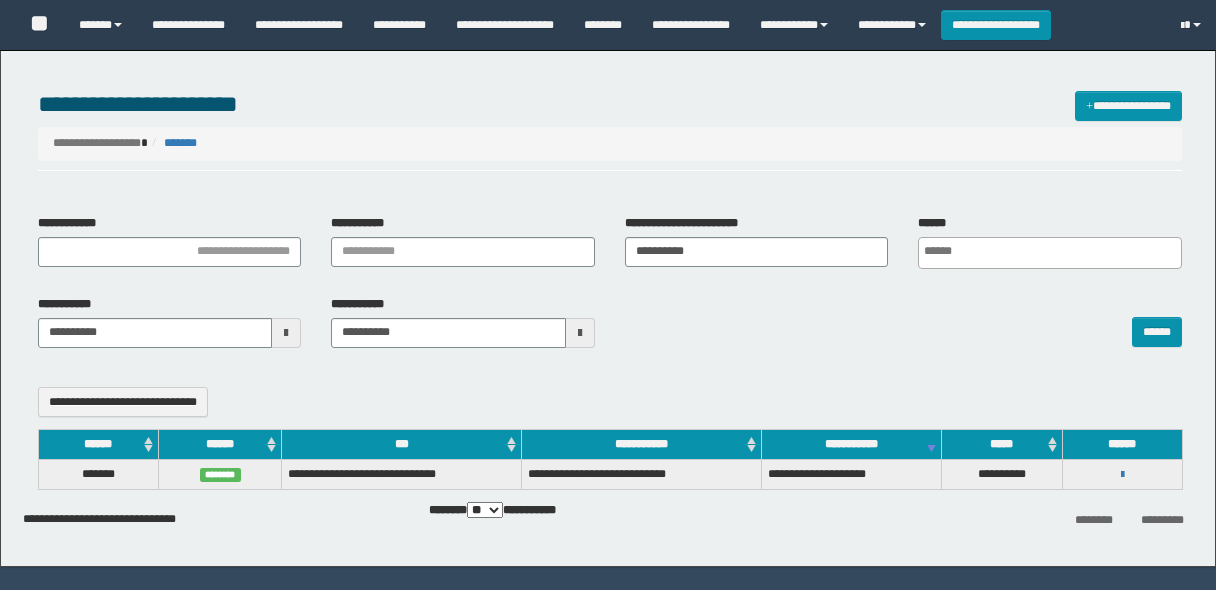 select 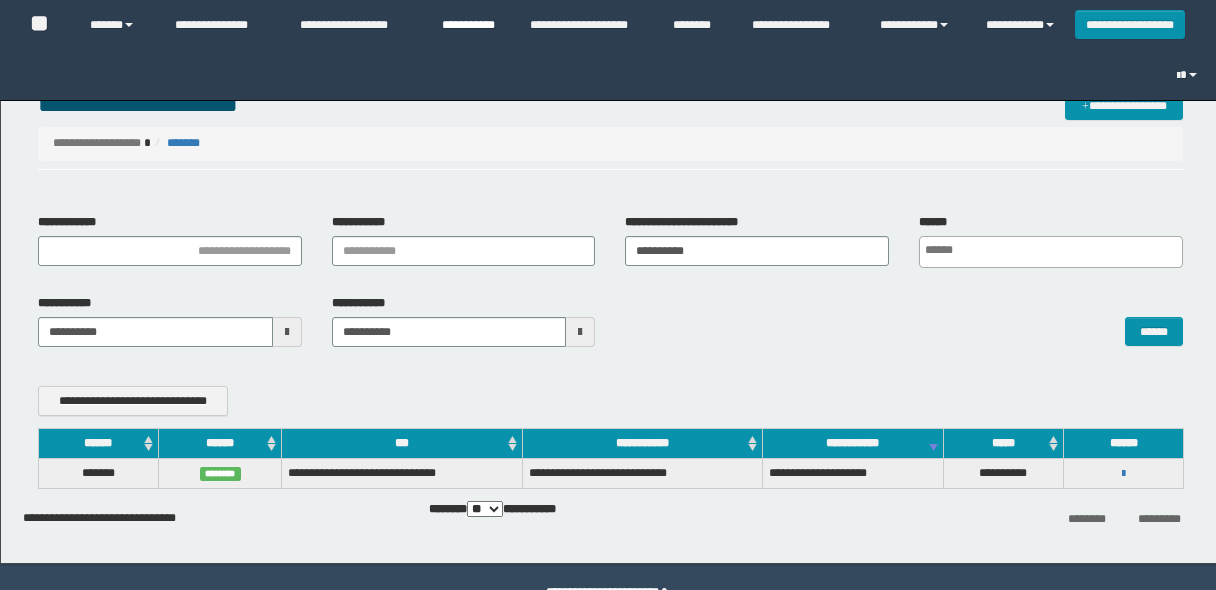 scroll, scrollTop: 48, scrollLeft: 0, axis: vertical 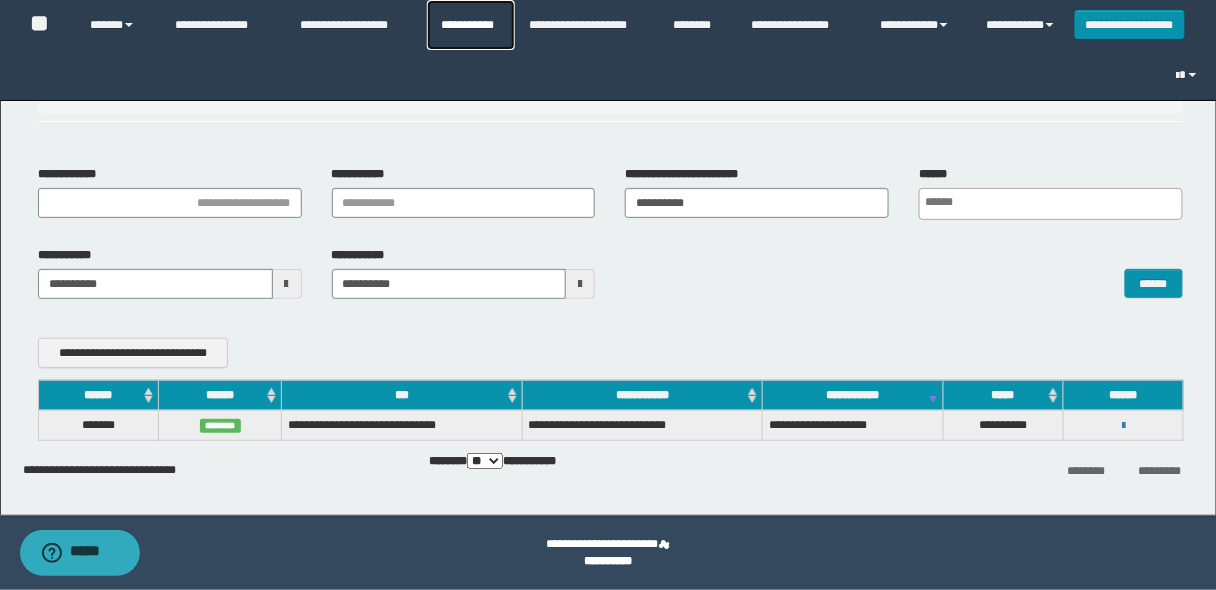 click on "**********" at bounding box center [471, 25] 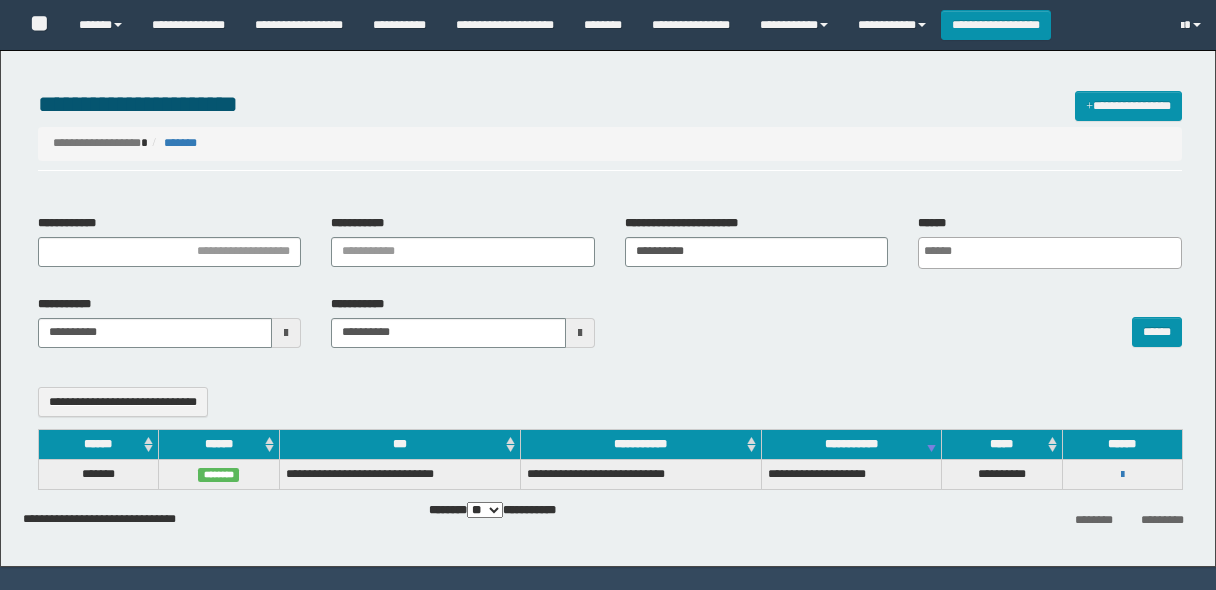 select 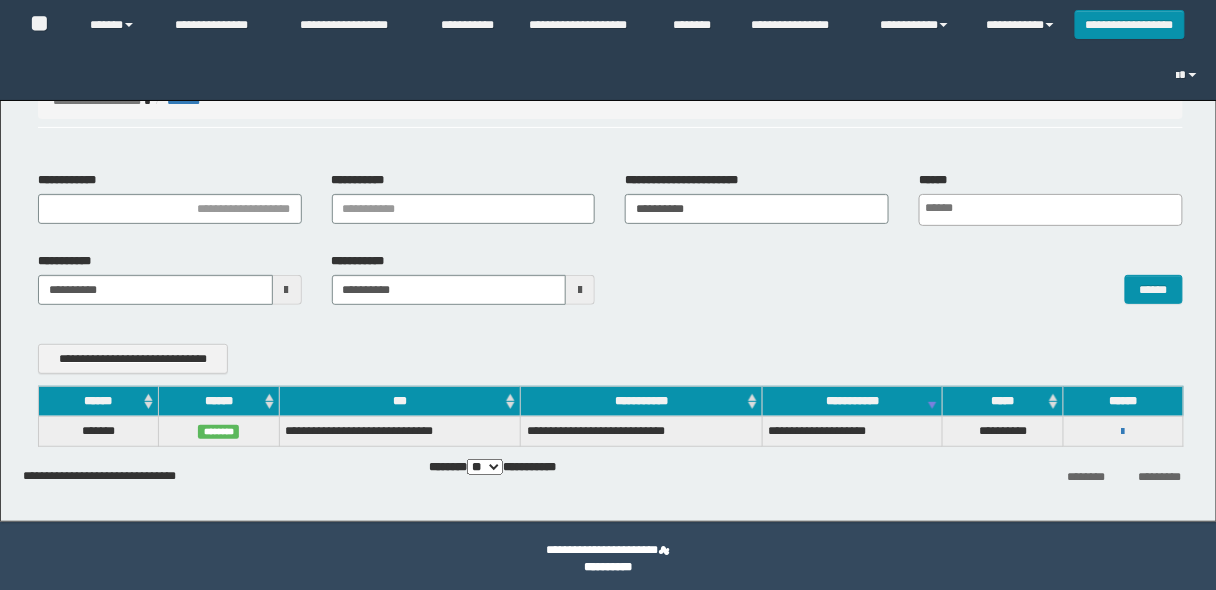 scroll, scrollTop: 48, scrollLeft: 0, axis: vertical 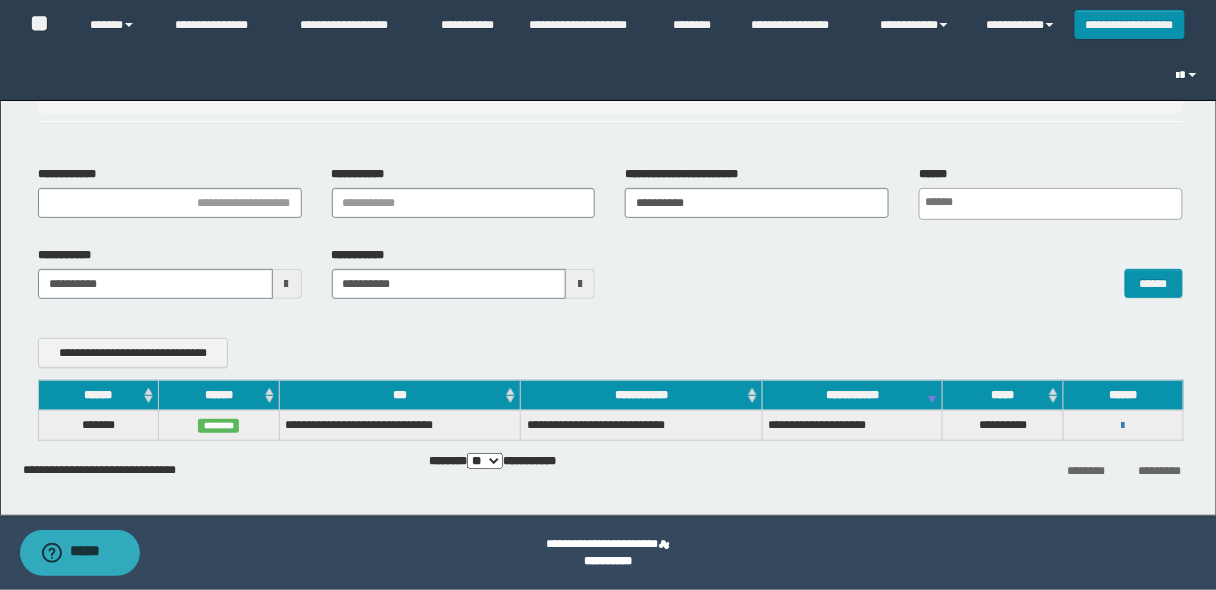 click at bounding box center (1189, 75) 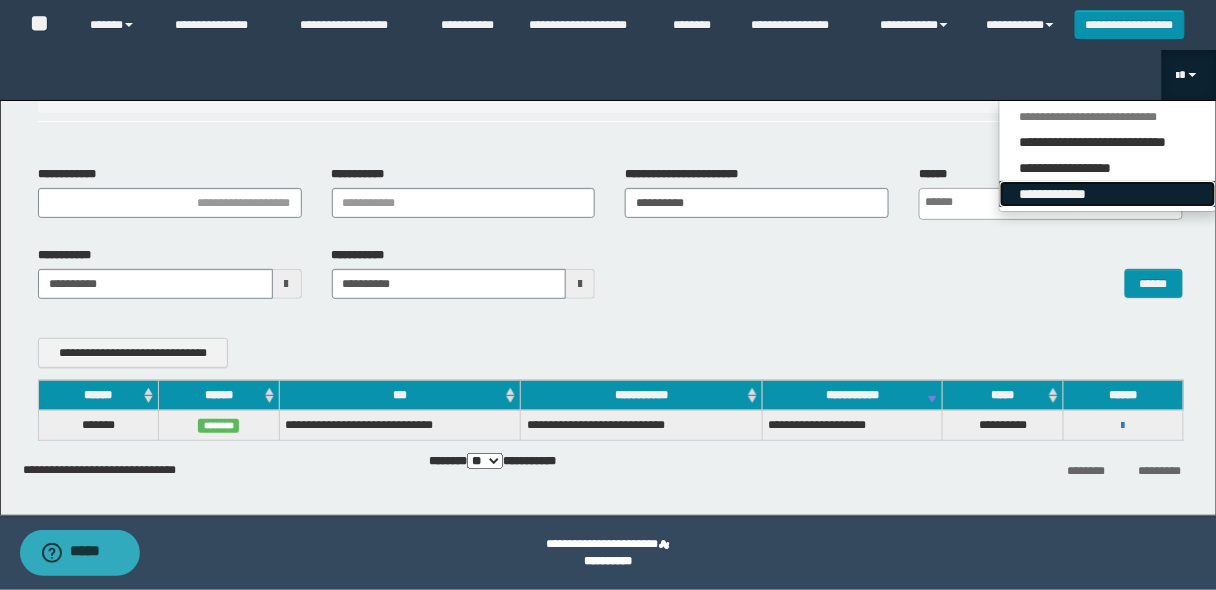 click on "**********" at bounding box center [1108, 194] 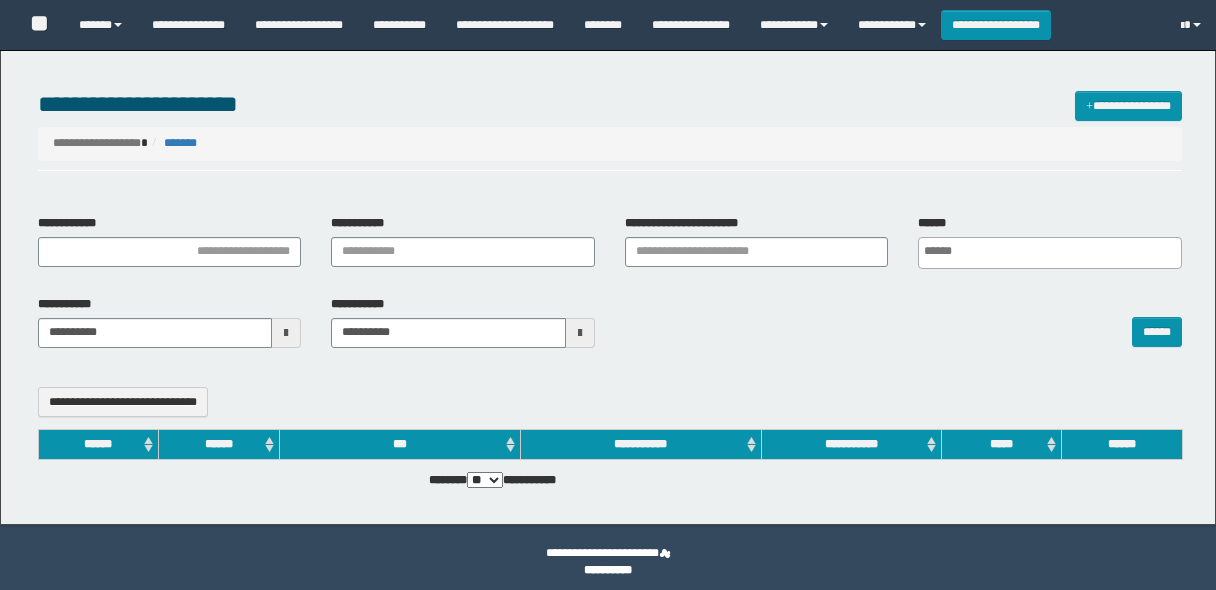 select 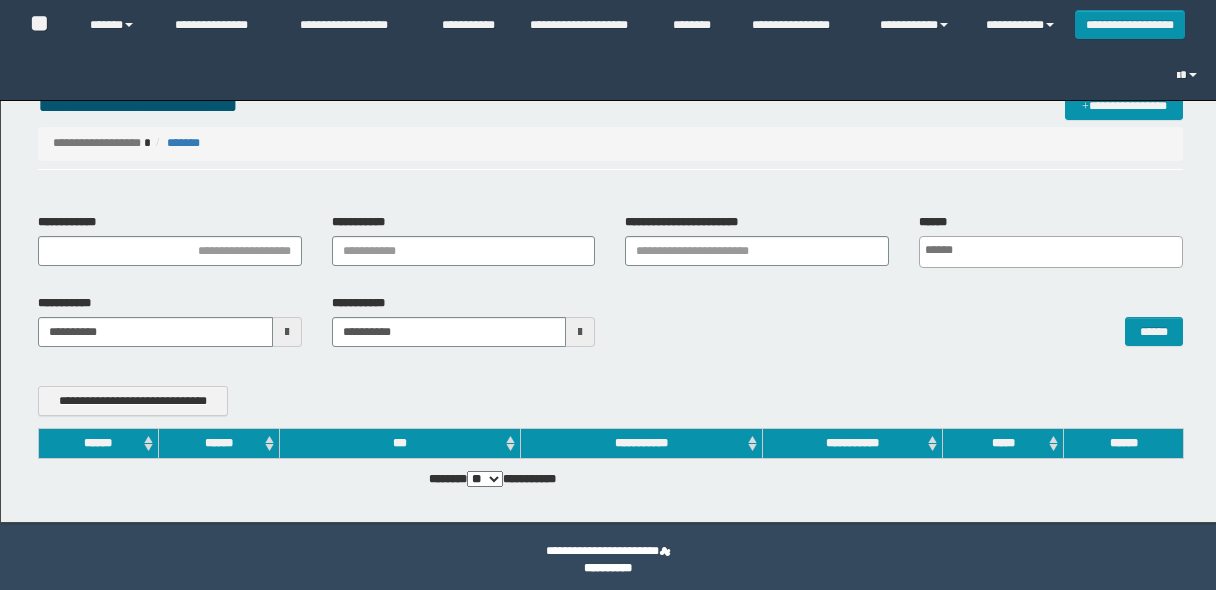 scroll, scrollTop: 0, scrollLeft: 0, axis: both 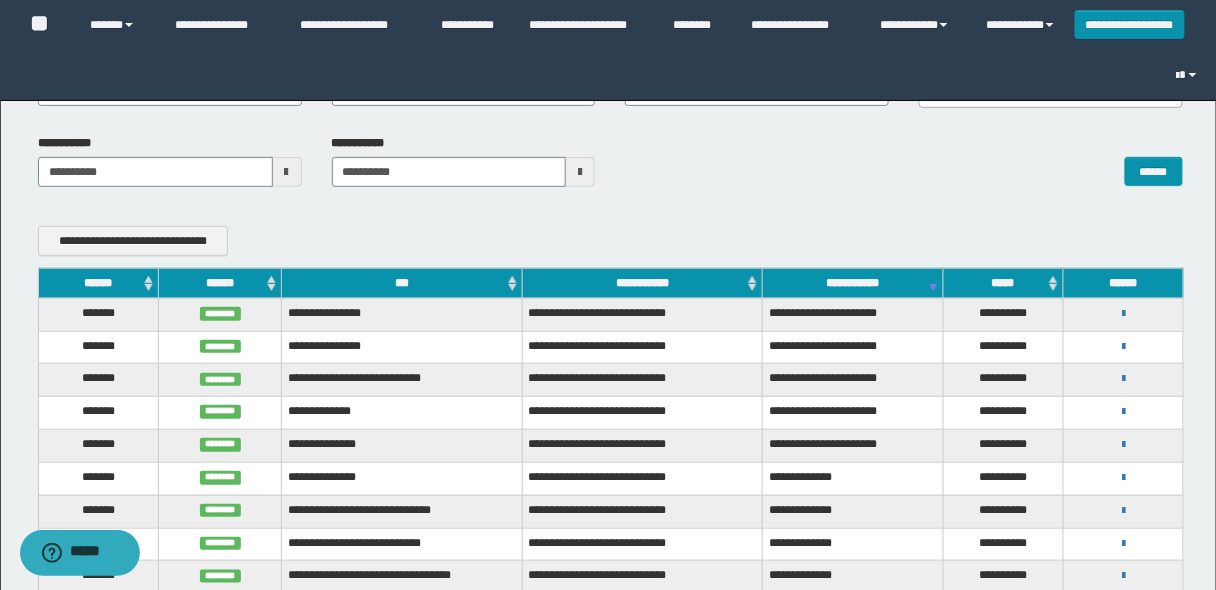 click on "******" at bounding box center (98, 283) 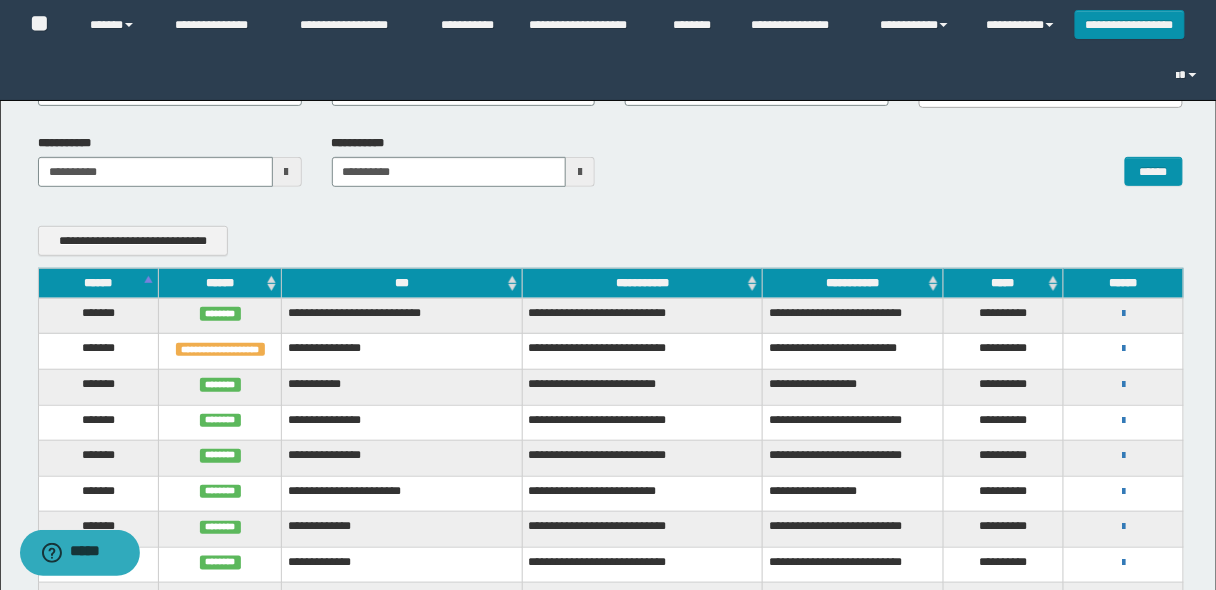 click on "******" at bounding box center [98, 283] 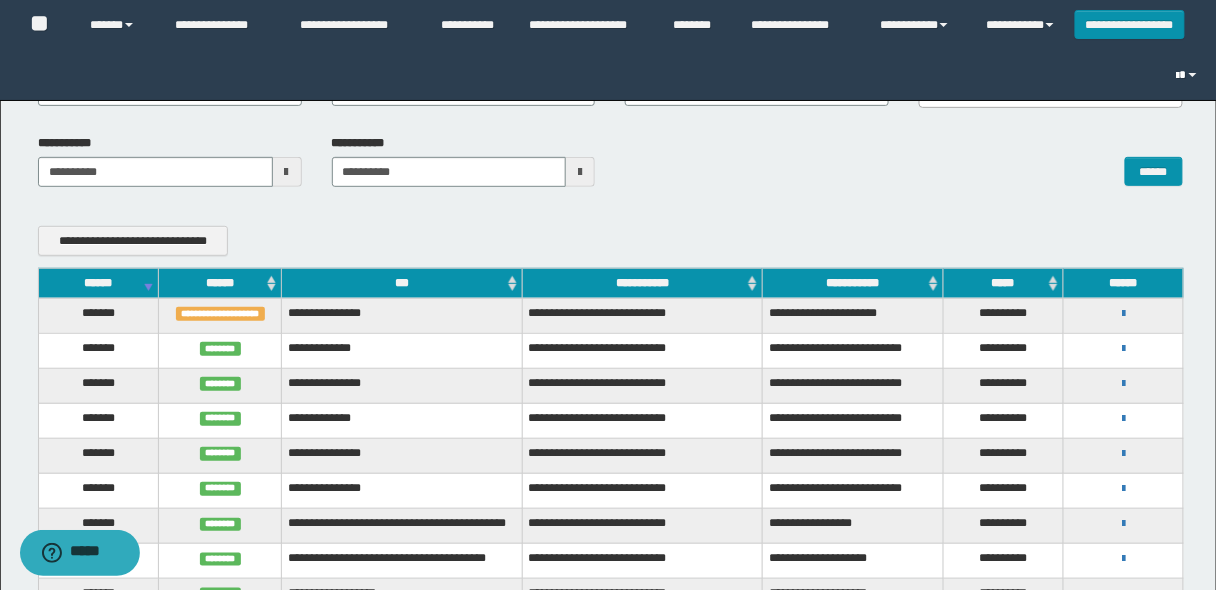 click at bounding box center (1189, 75) 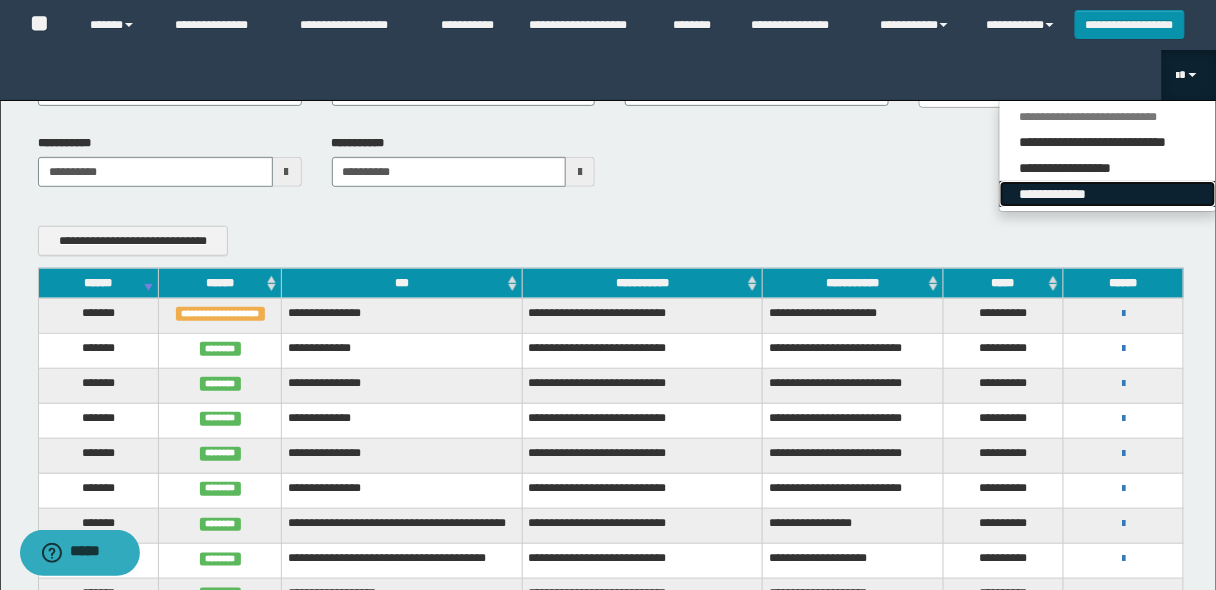 click on "**********" at bounding box center [1108, 194] 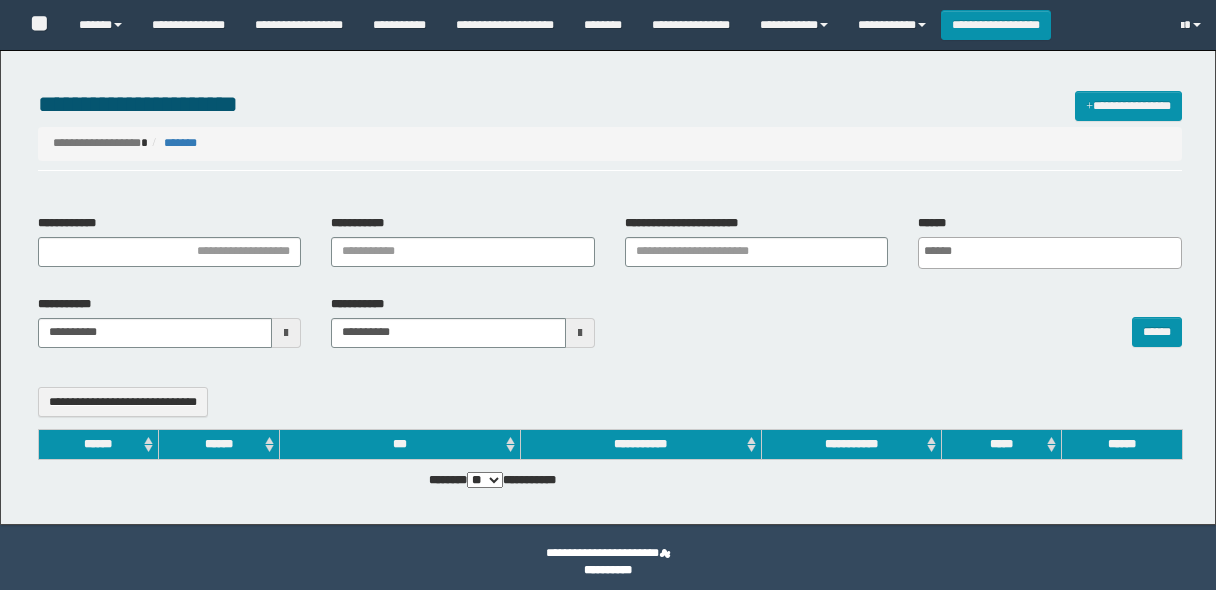 select 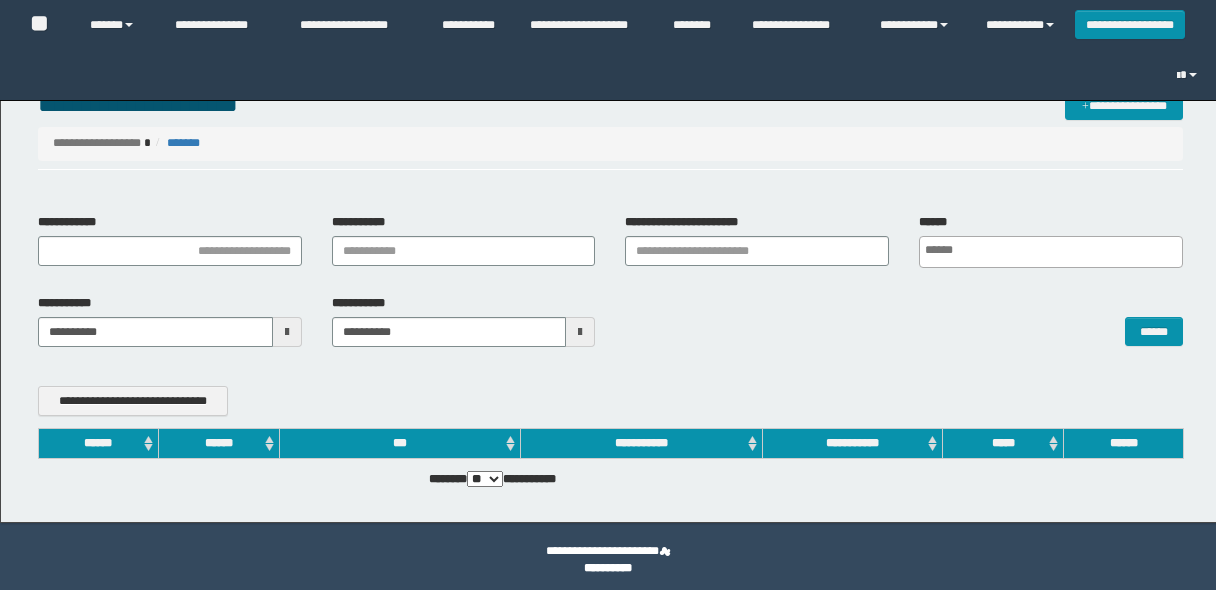 scroll, scrollTop: 0, scrollLeft: 0, axis: both 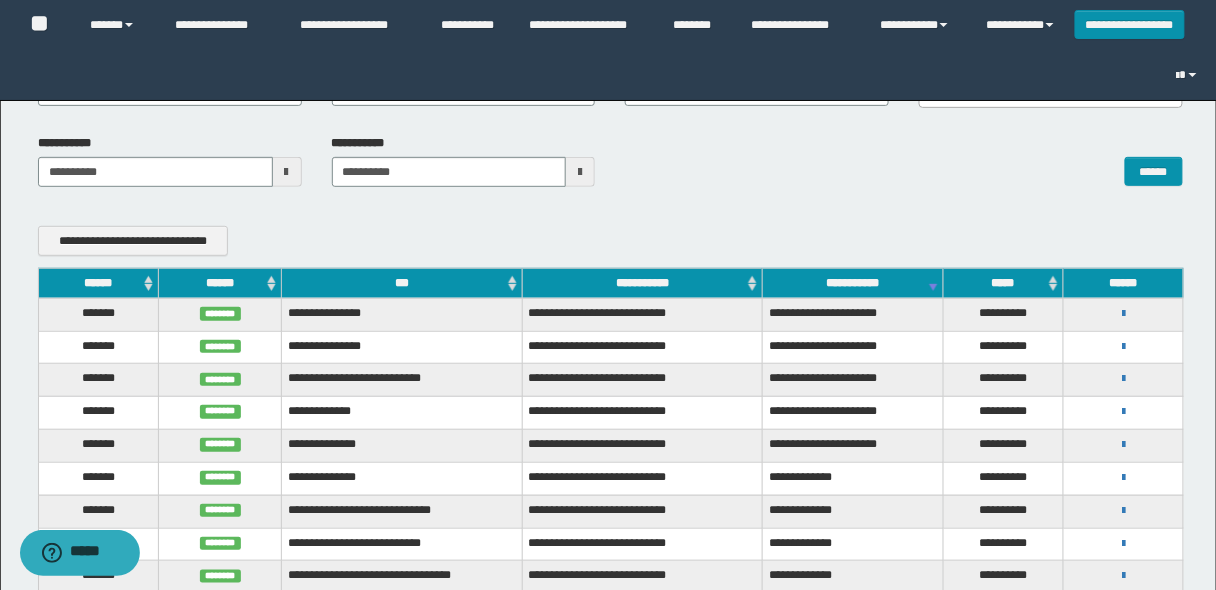 click on "******" at bounding box center (98, 283) 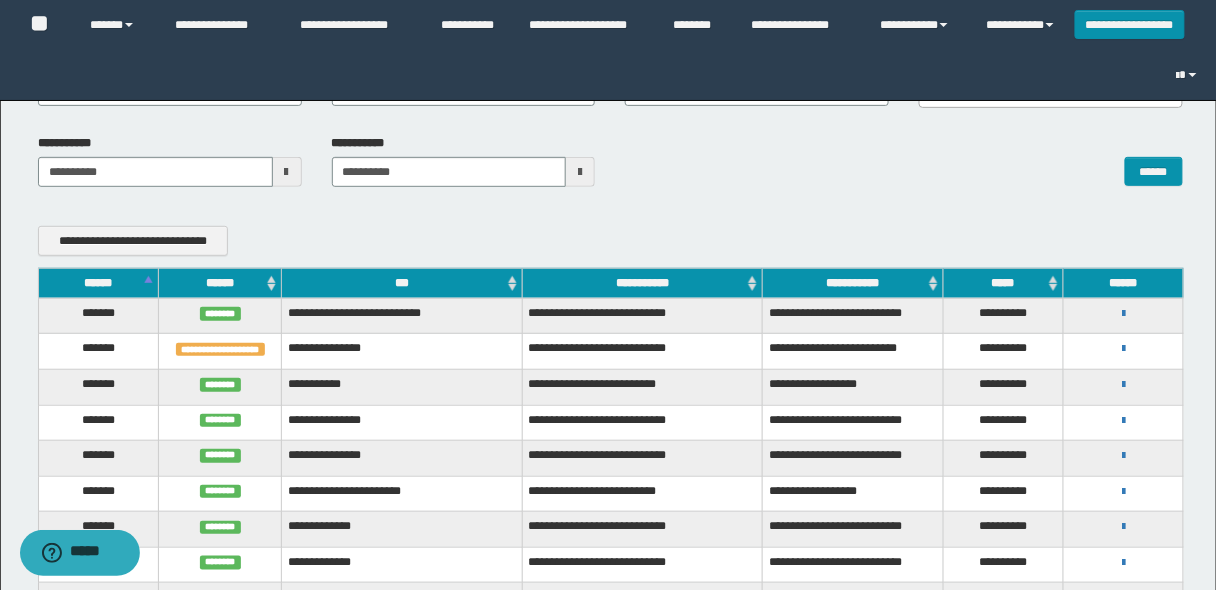 click on "******" at bounding box center (98, 283) 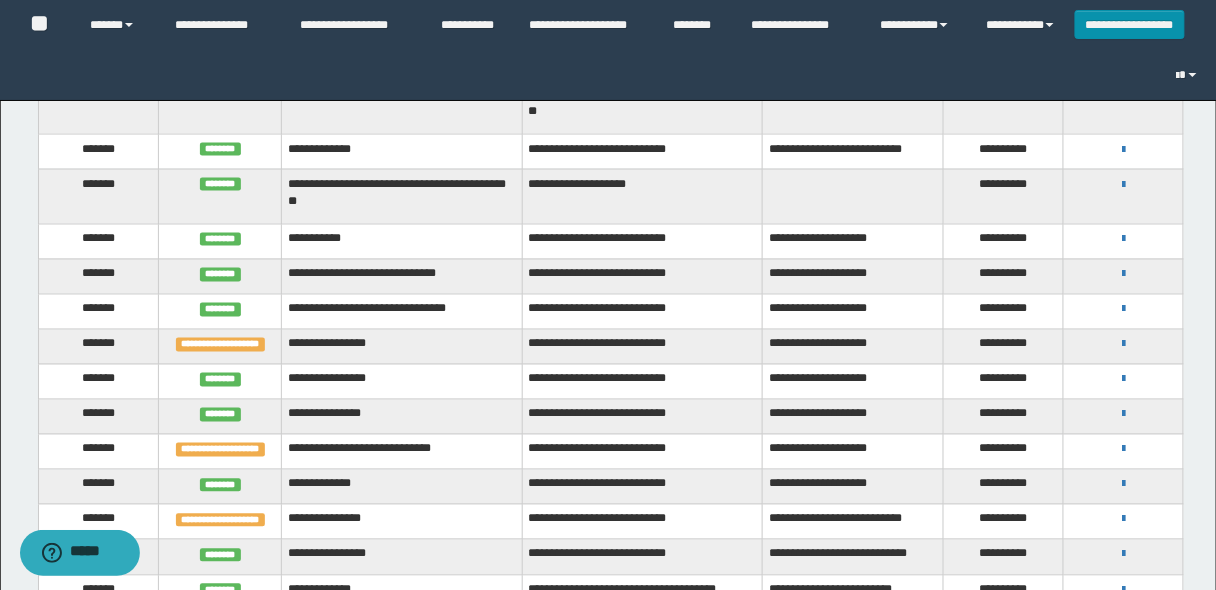 scroll, scrollTop: 560, scrollLeft: 0, axis: vertical 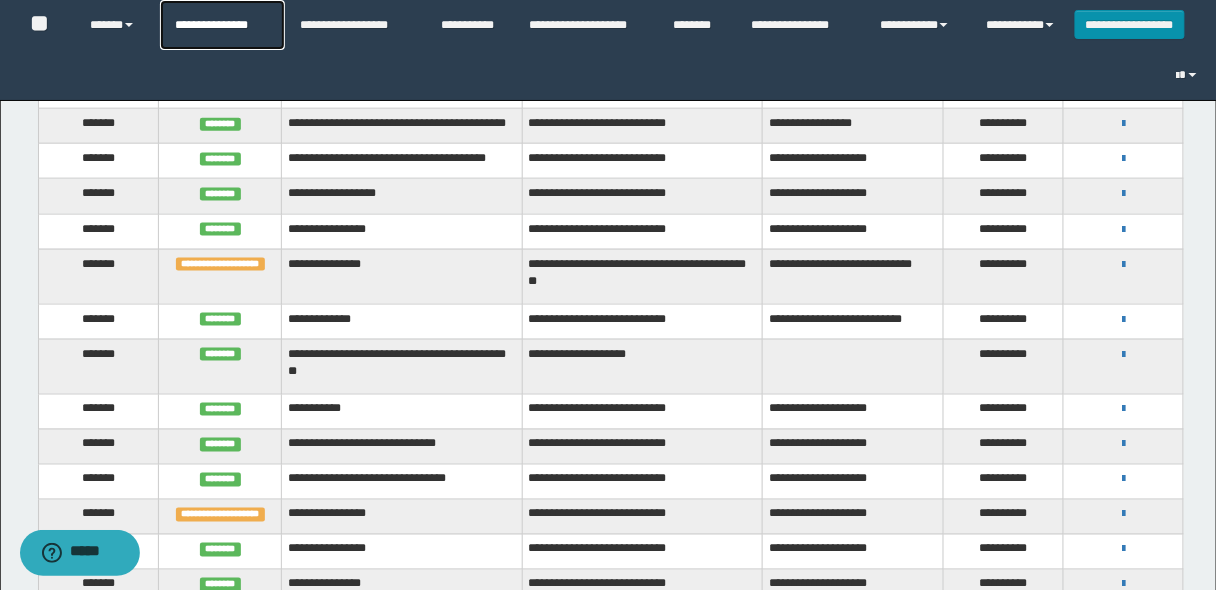 click on "**********" at bounding box center [222, 25] 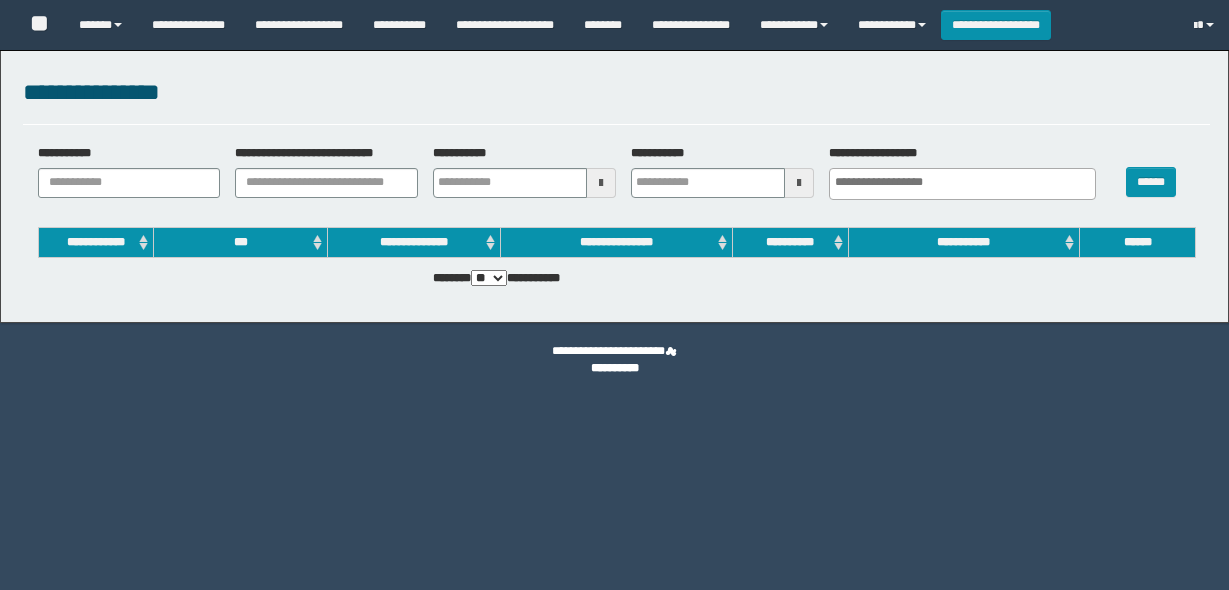select 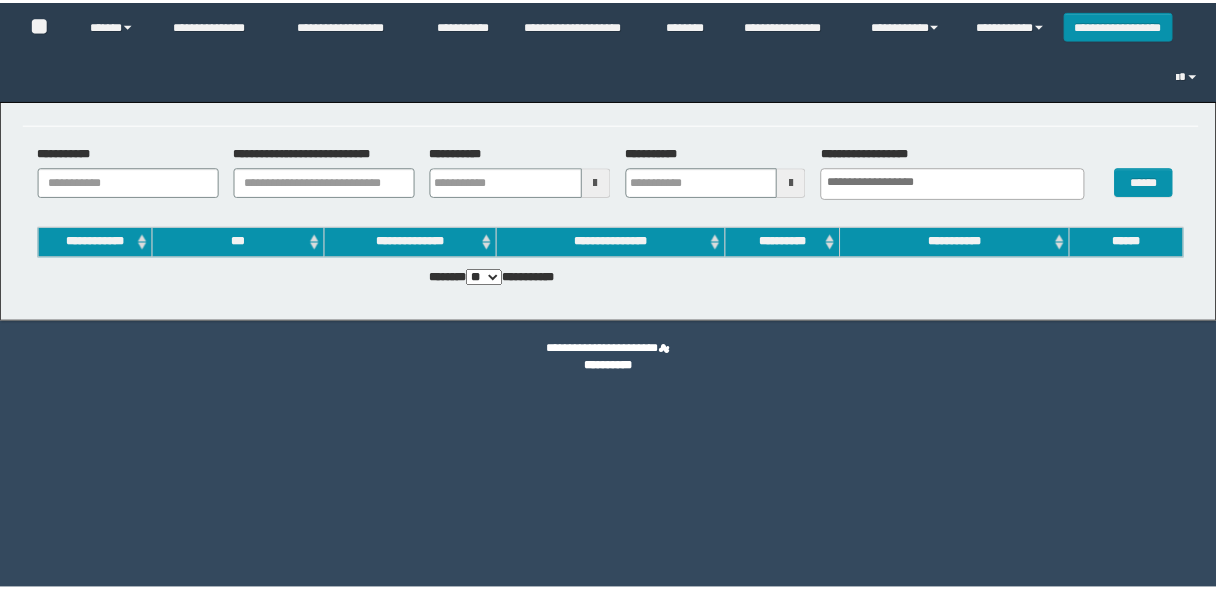 scroll, scrollTop: 0, scrollLeft: 0, axis: both 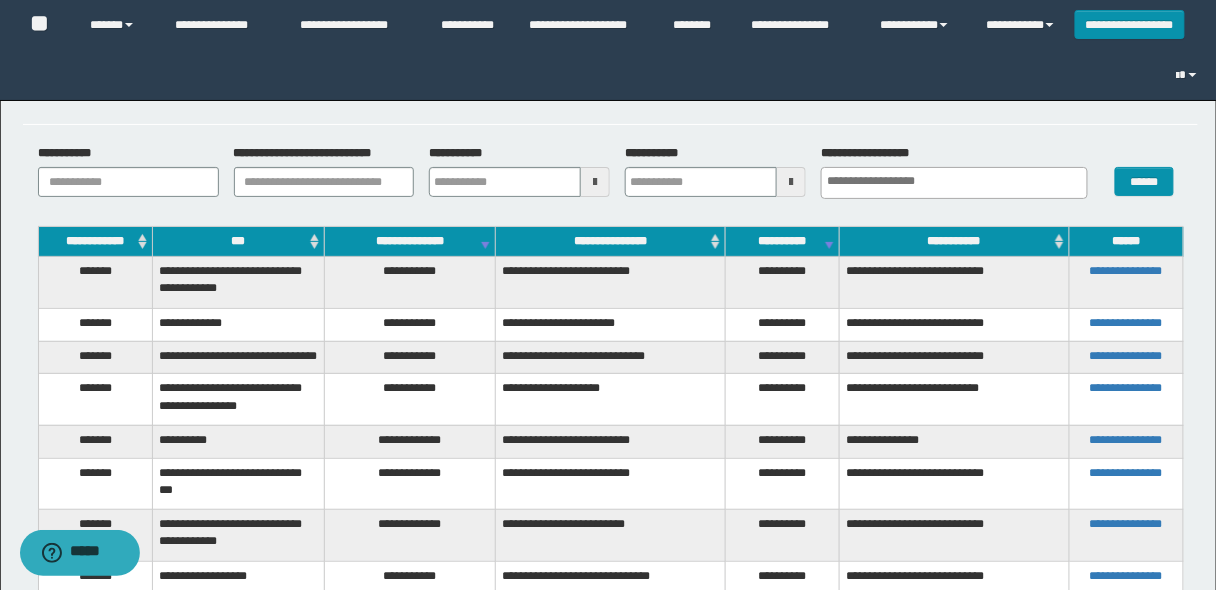 click on "**********" at bounding box center [782, 242] 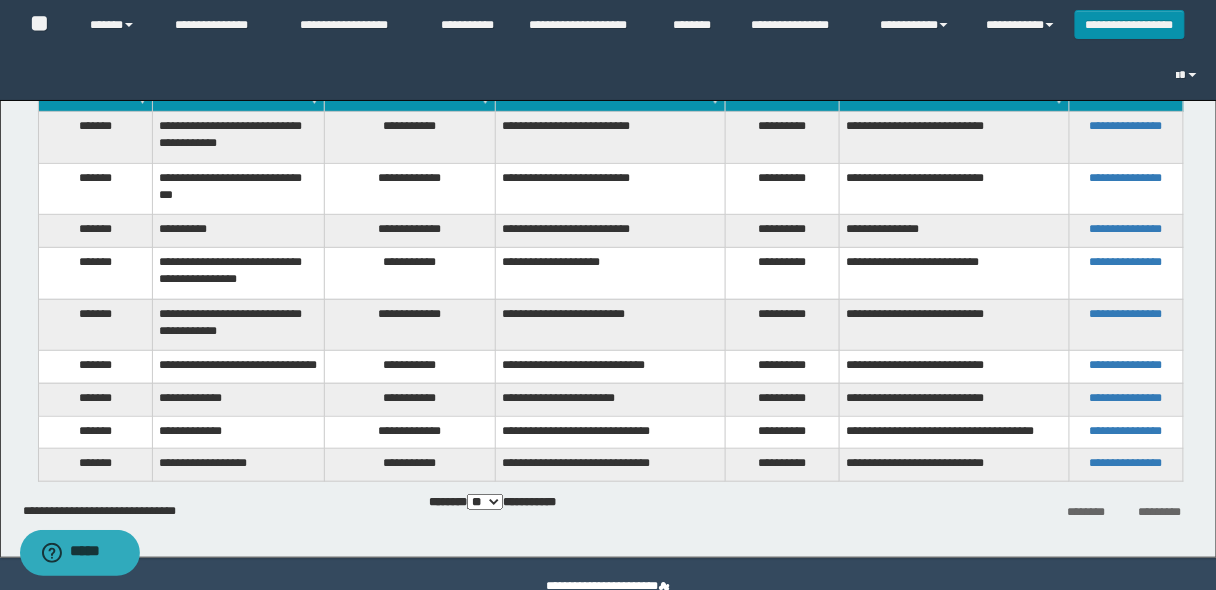 scroll, scrollTop: 160, scrollLeft: 0, axis: vertical 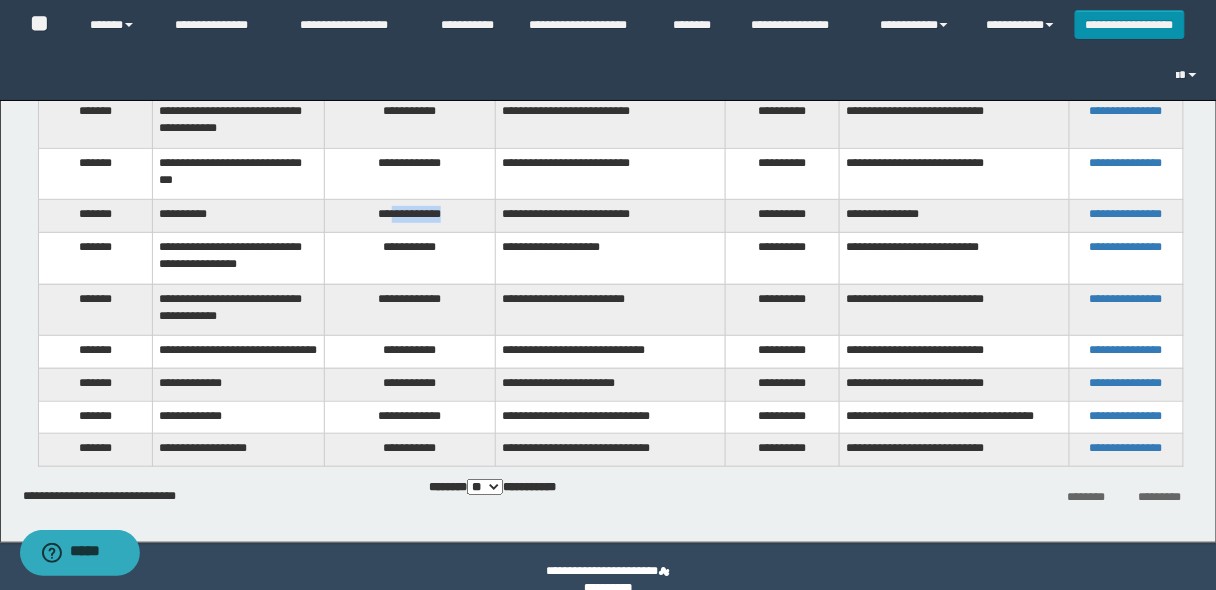 drag, startPoint x: 455, startPoint y: 201, endPoint x: 388, endPoint y: 199, distance: 67.02985 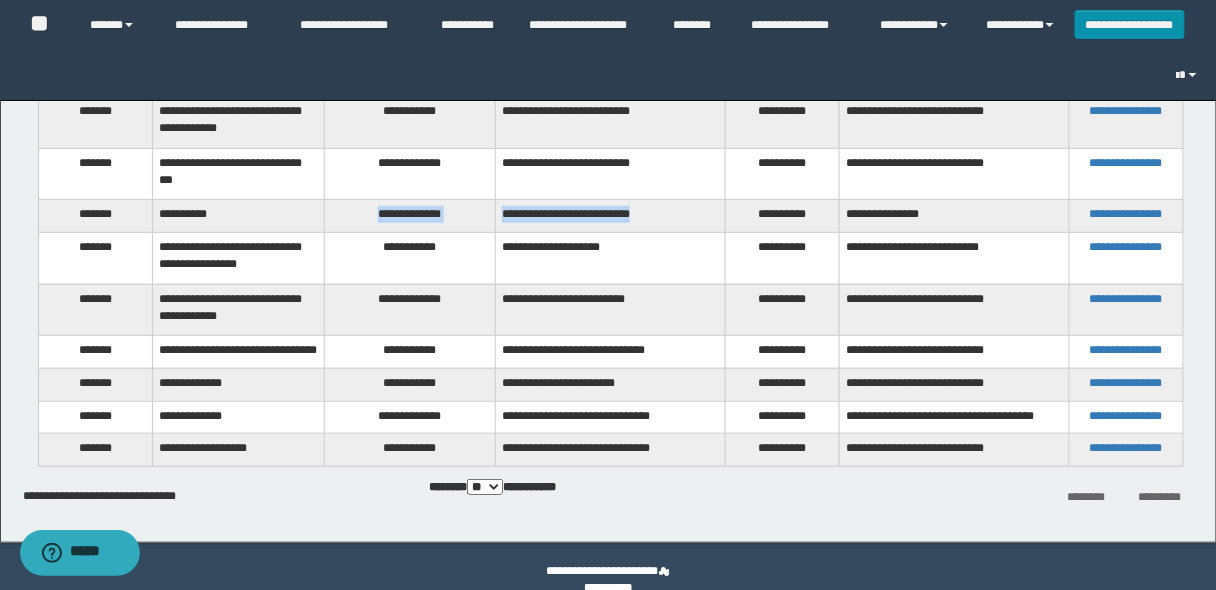drag, startPoint x: 343, startPoint y: 197, endPoint x: 659, endPoint y: 210, distance: 316.2673 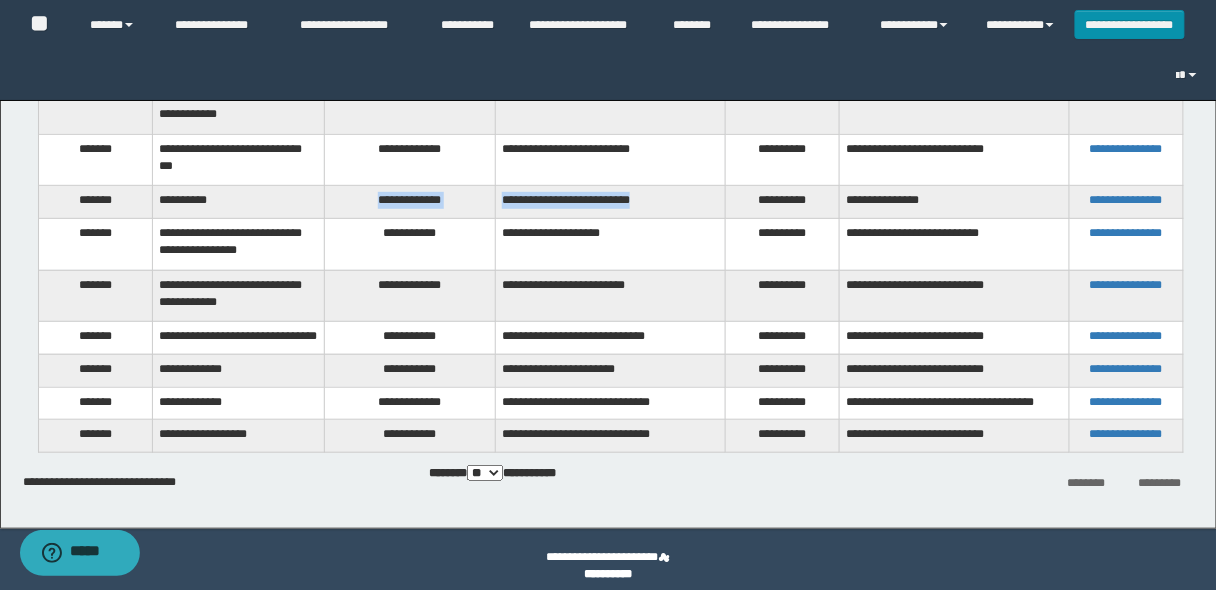 scroll, scrollTop: 187, scrollLeft: 0, axis: vertical 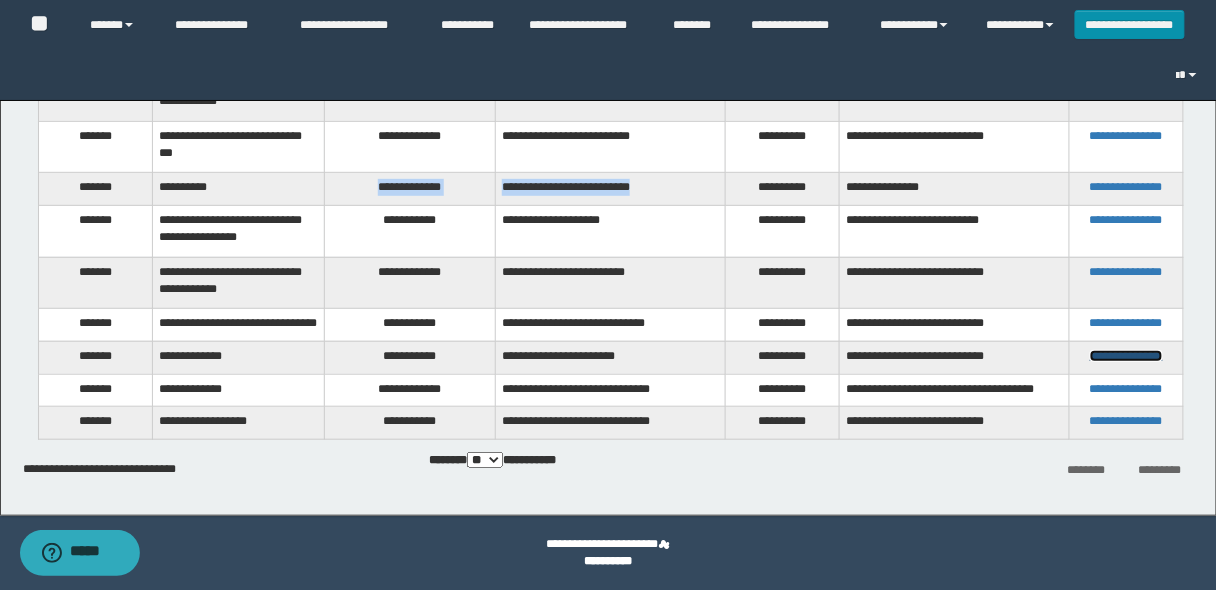 click on "**********" at bounding box center (1126, 356) 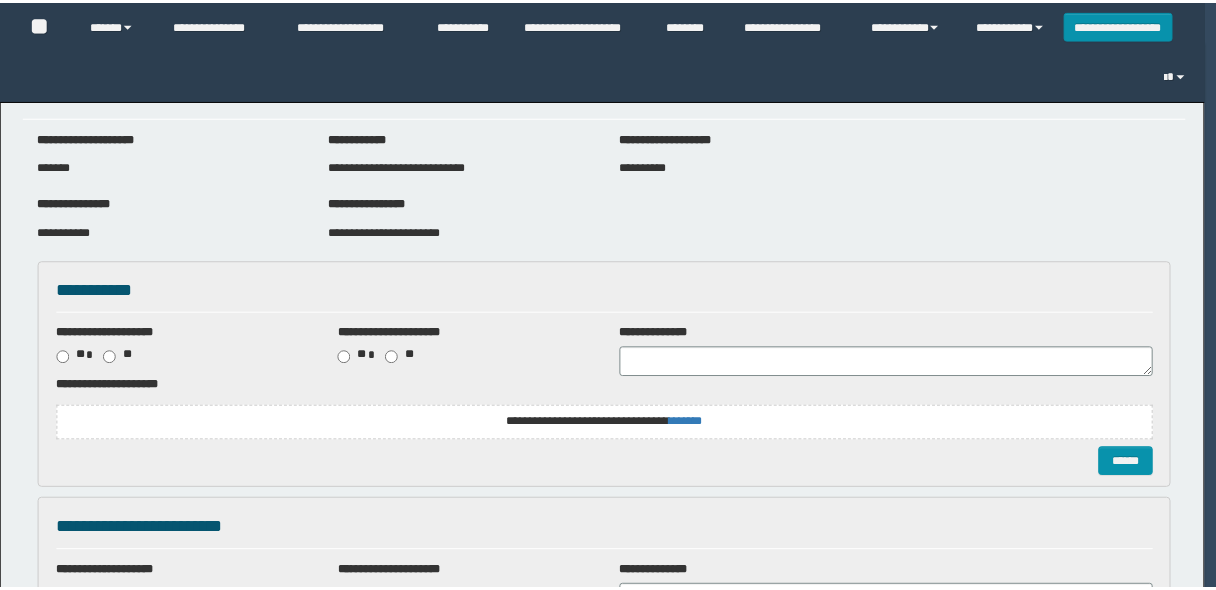 scroll, scrollTop: 0, scrollLeft: 0, axis: both 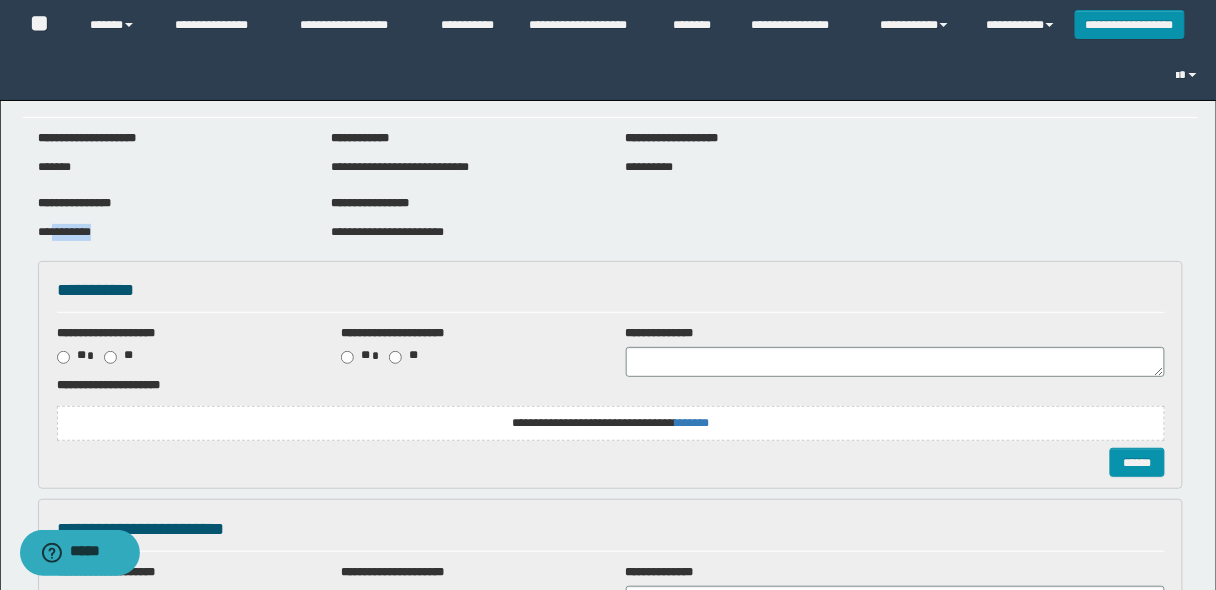 drag, startPoint x: 59, startPoint y: 229, endPoint x: 116, endPoint y: 228, distance: 57.00877 